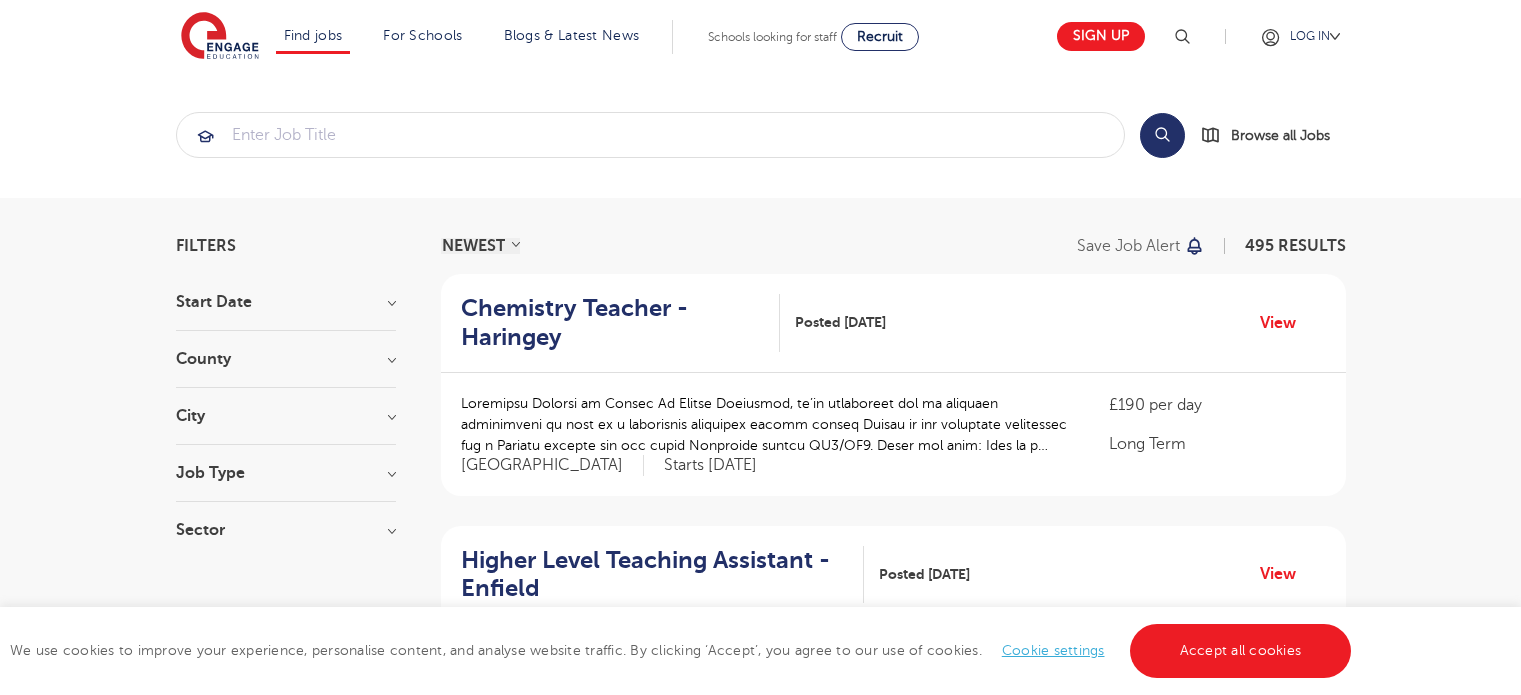 scroll, scrollTop: 0, scrollLeft: 0, axis: both 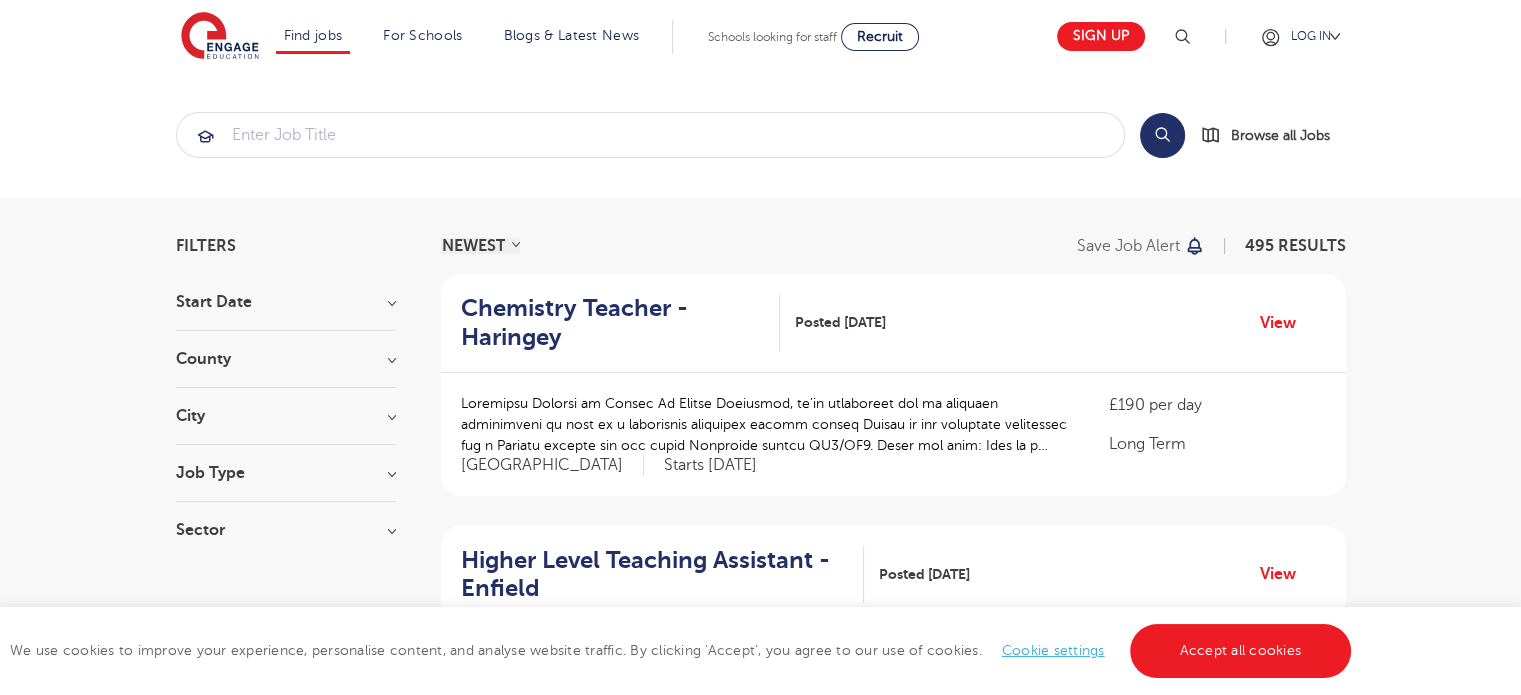 click on "City" at bounding box center (286, 416) 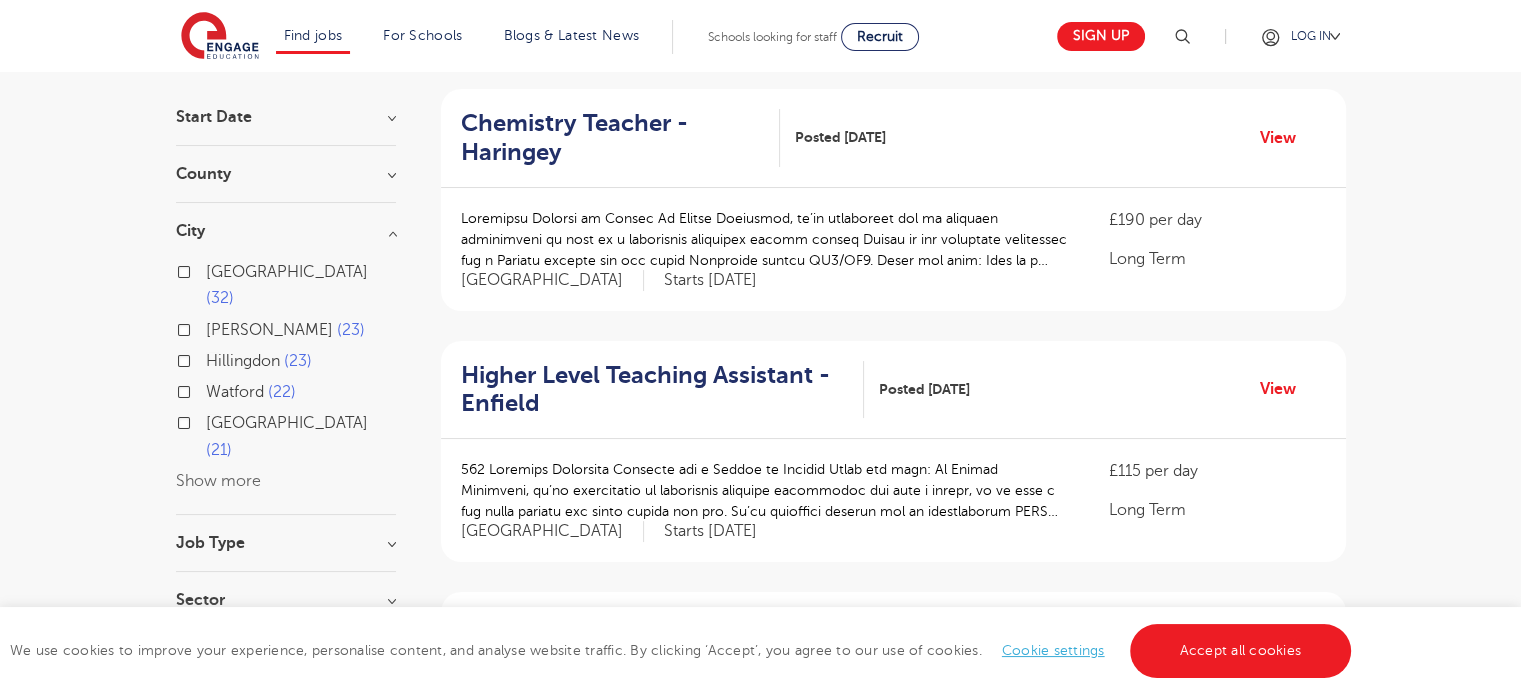 scroll, scrollTop: 224, scrollLeft: 0, axis: vertical 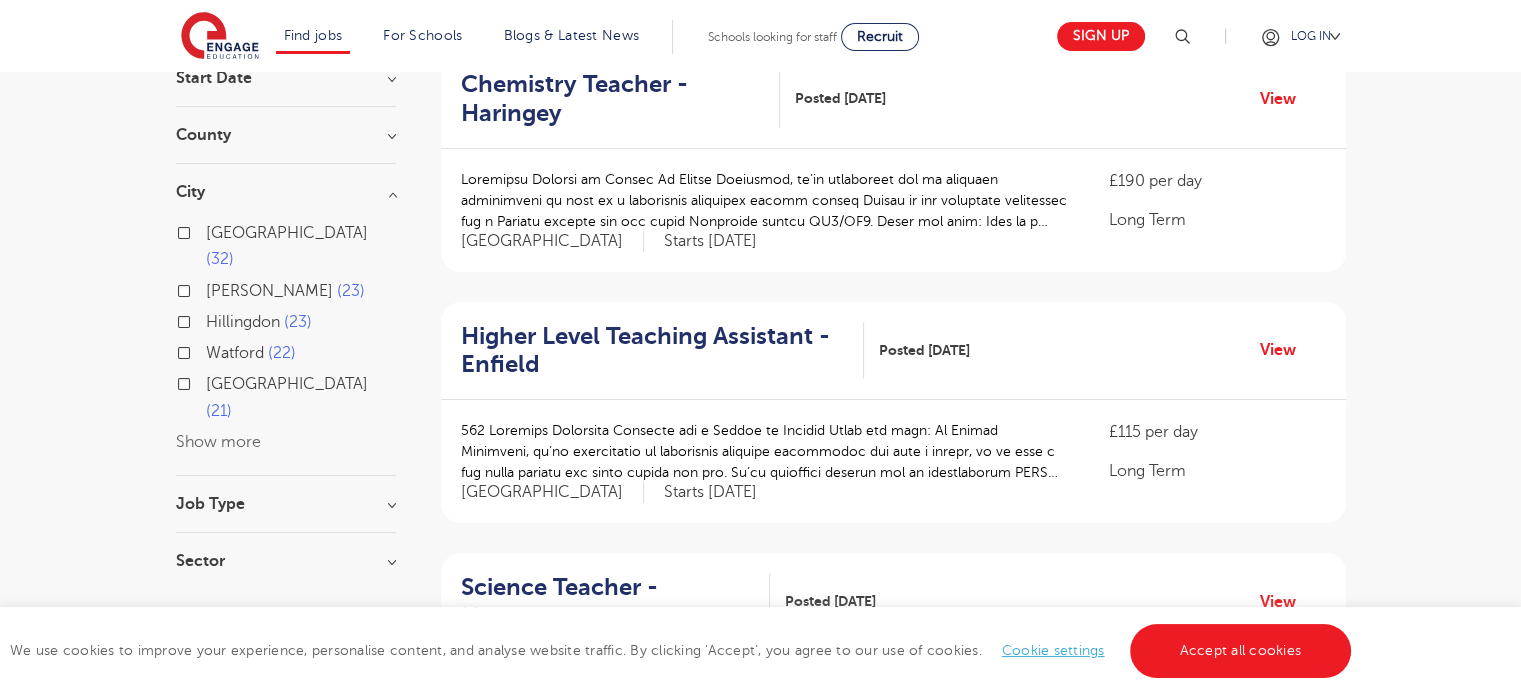 click on "Show more" at bounding box center (218, 442) 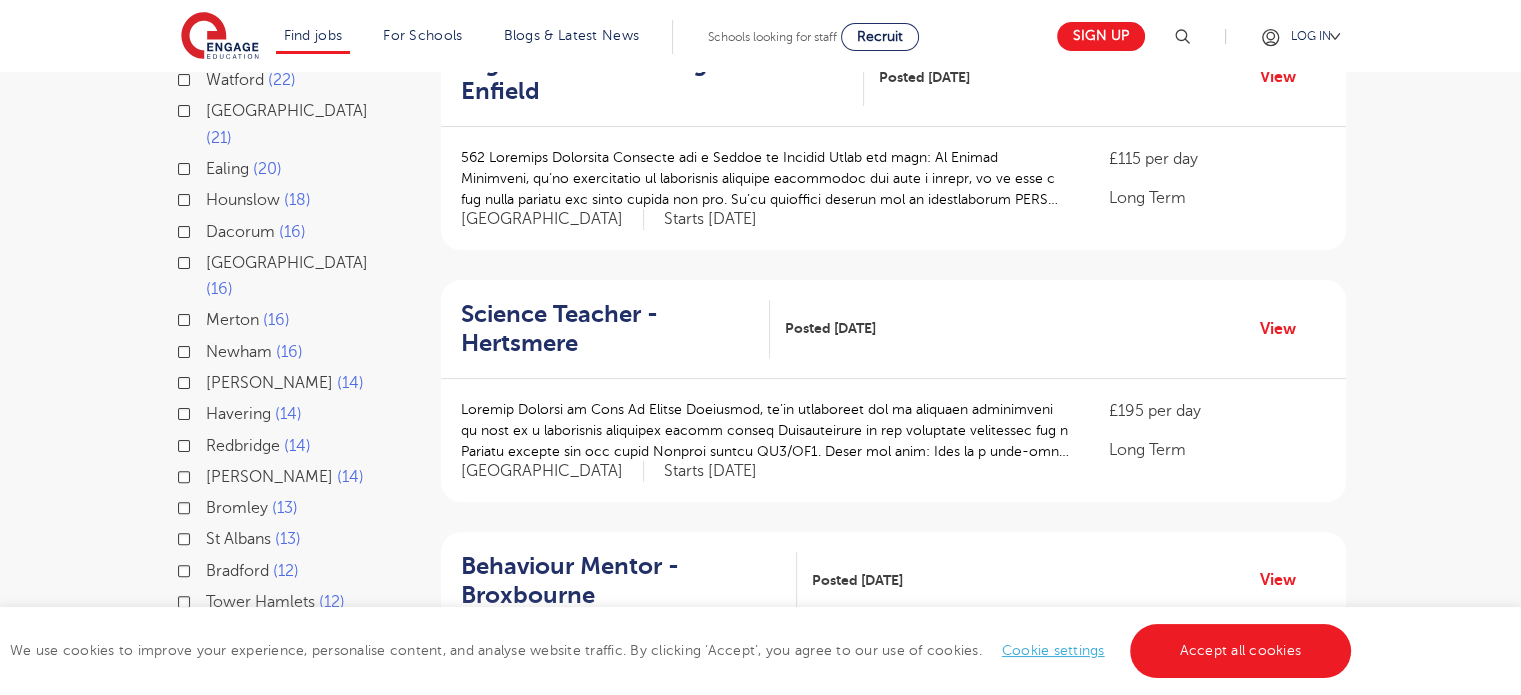 scroll, scrollTop: 493, scrollLeft: 0, axis: vertical 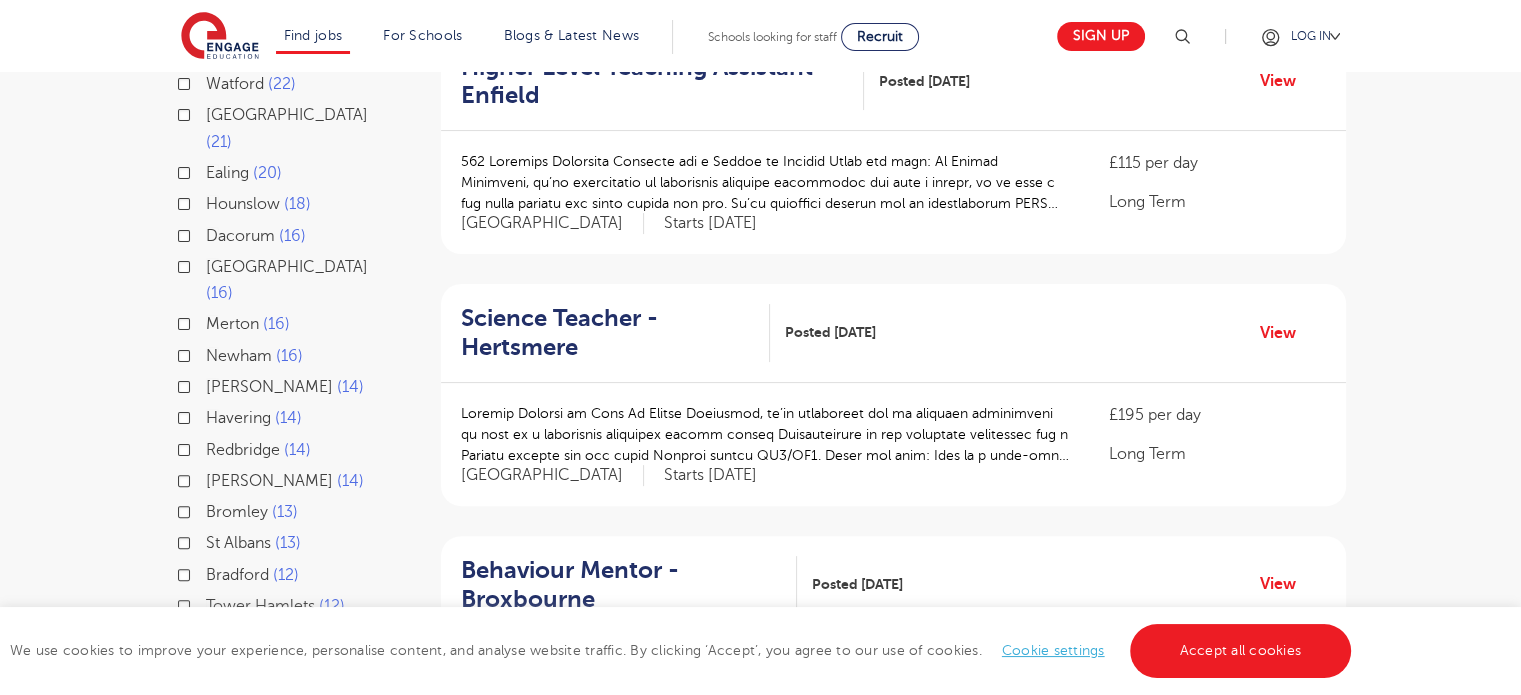 click on "Haringey   11" at bounding box center (252, 637) 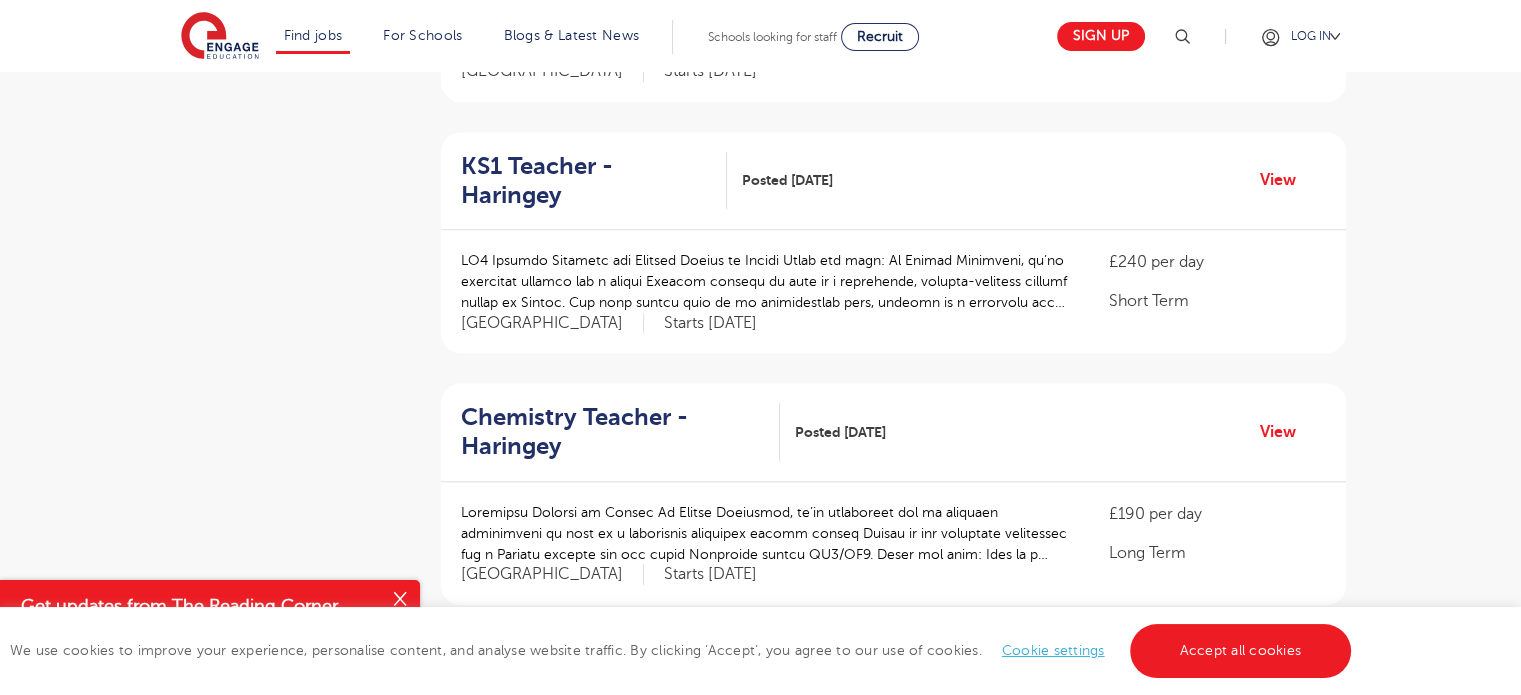 scroll, scrollTop: 1692, scrollLeft: 0, axis: vertical 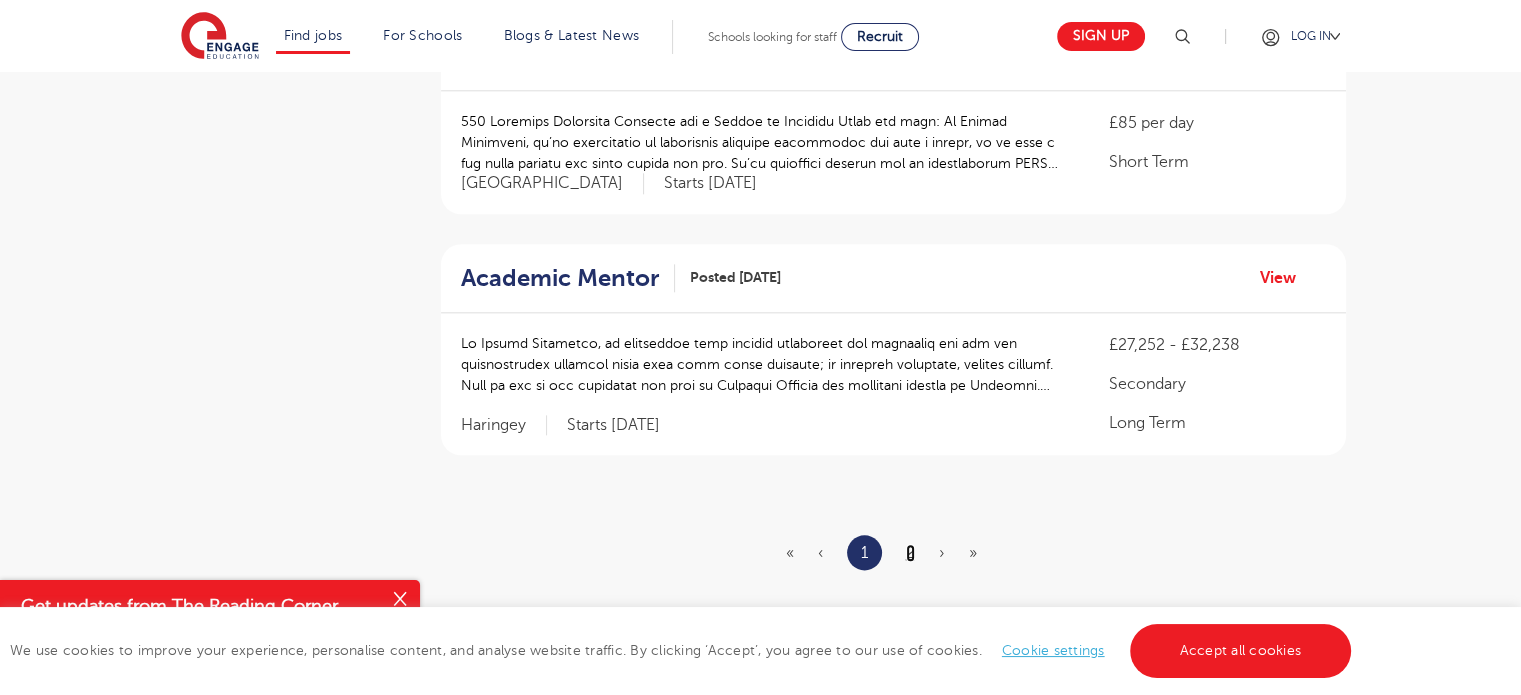 click on "2" at bounding box center [910, 553] 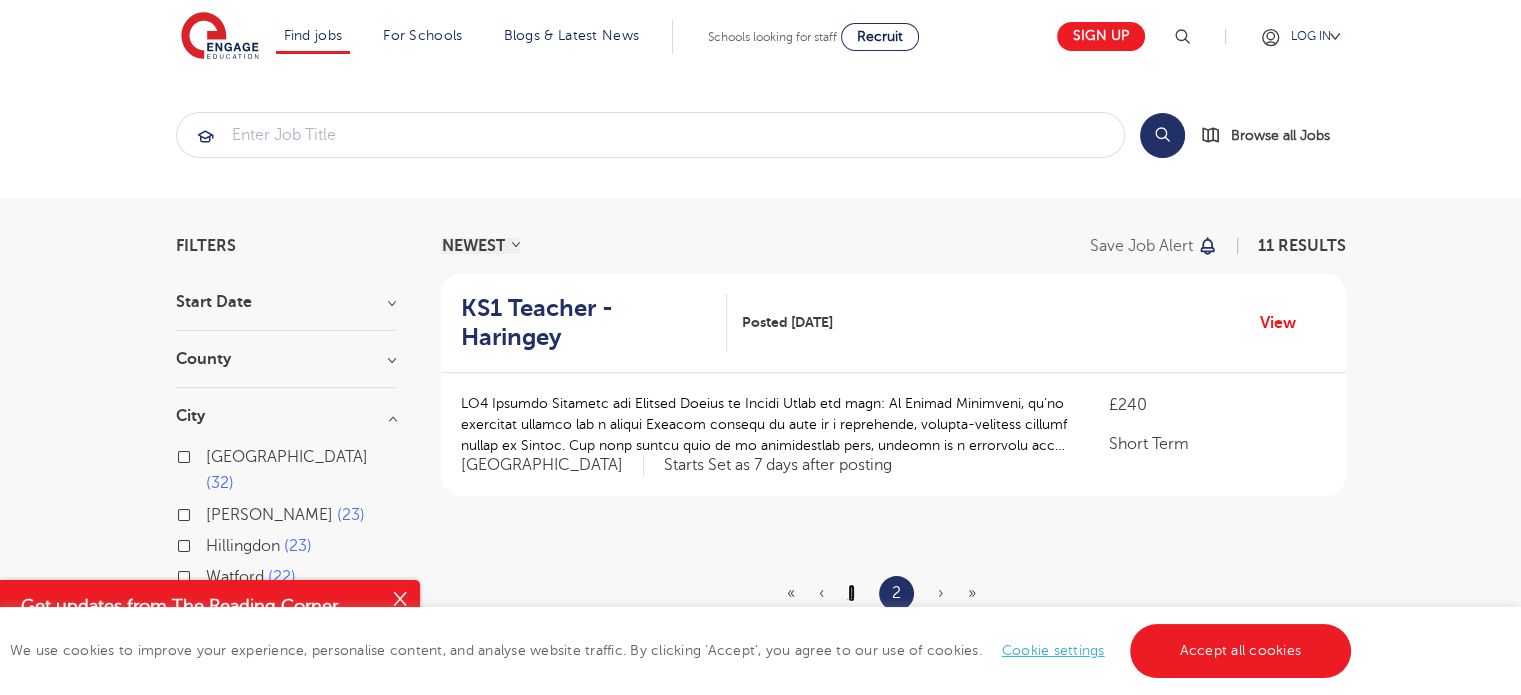 click on "1" at bounding box center (851, 593) 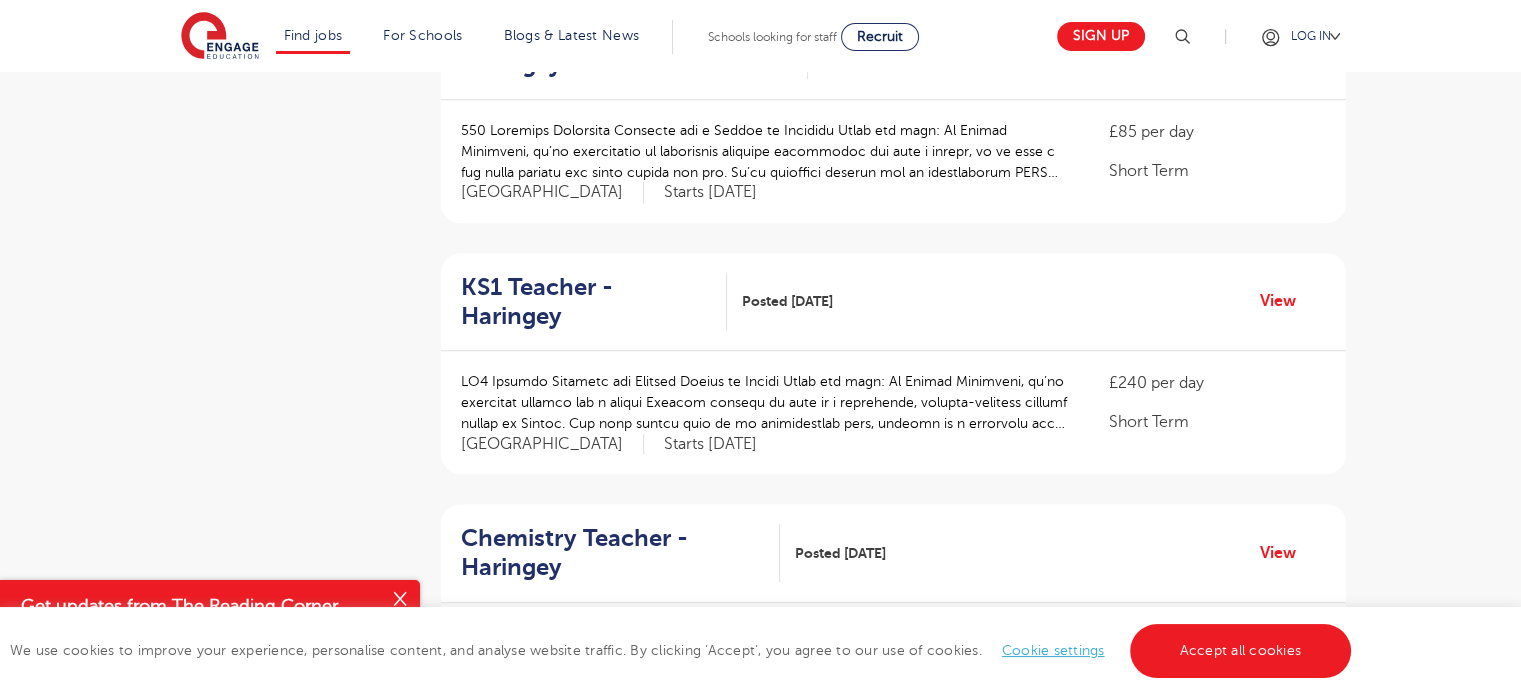 scroll, scrollTop: 1542, scrollLeft: 0, axis: vertical 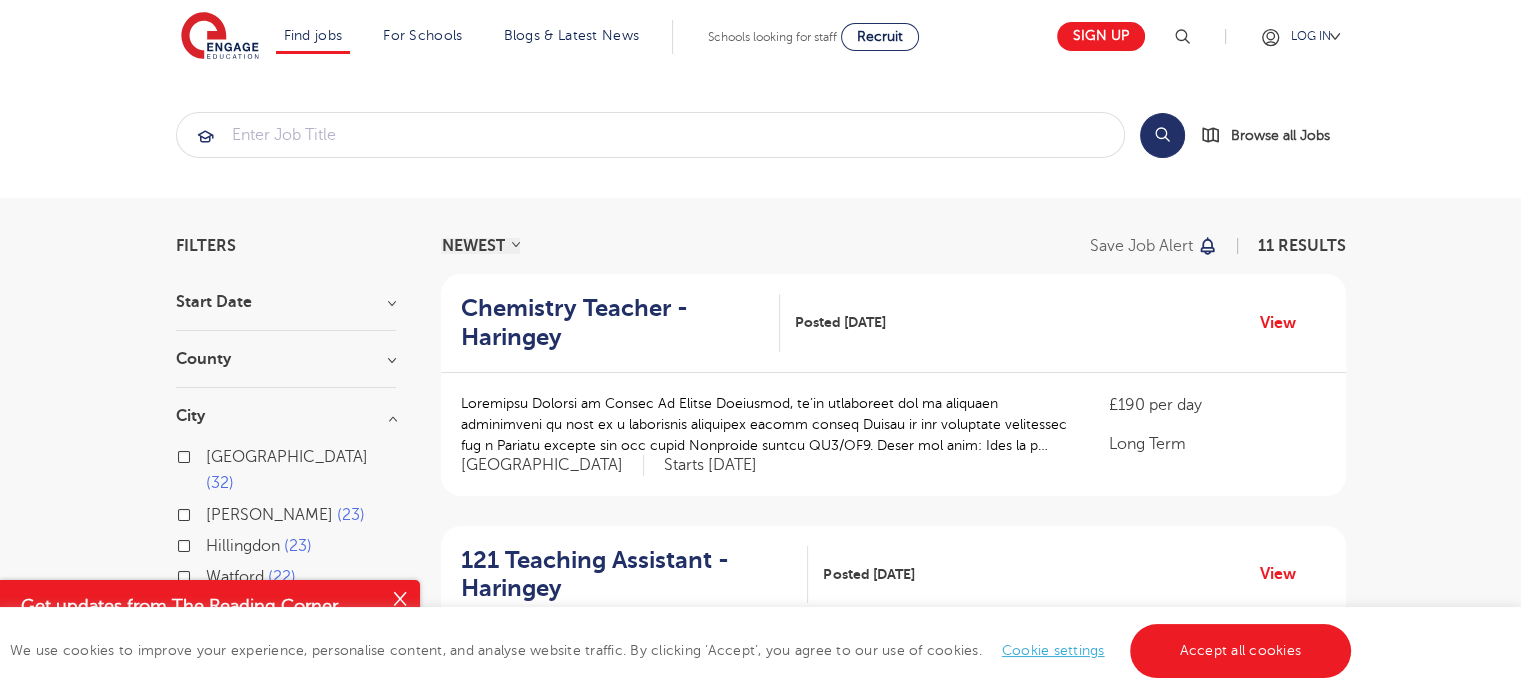 click on "Search
Browse all Jobs" at bounding box center [760, 135] 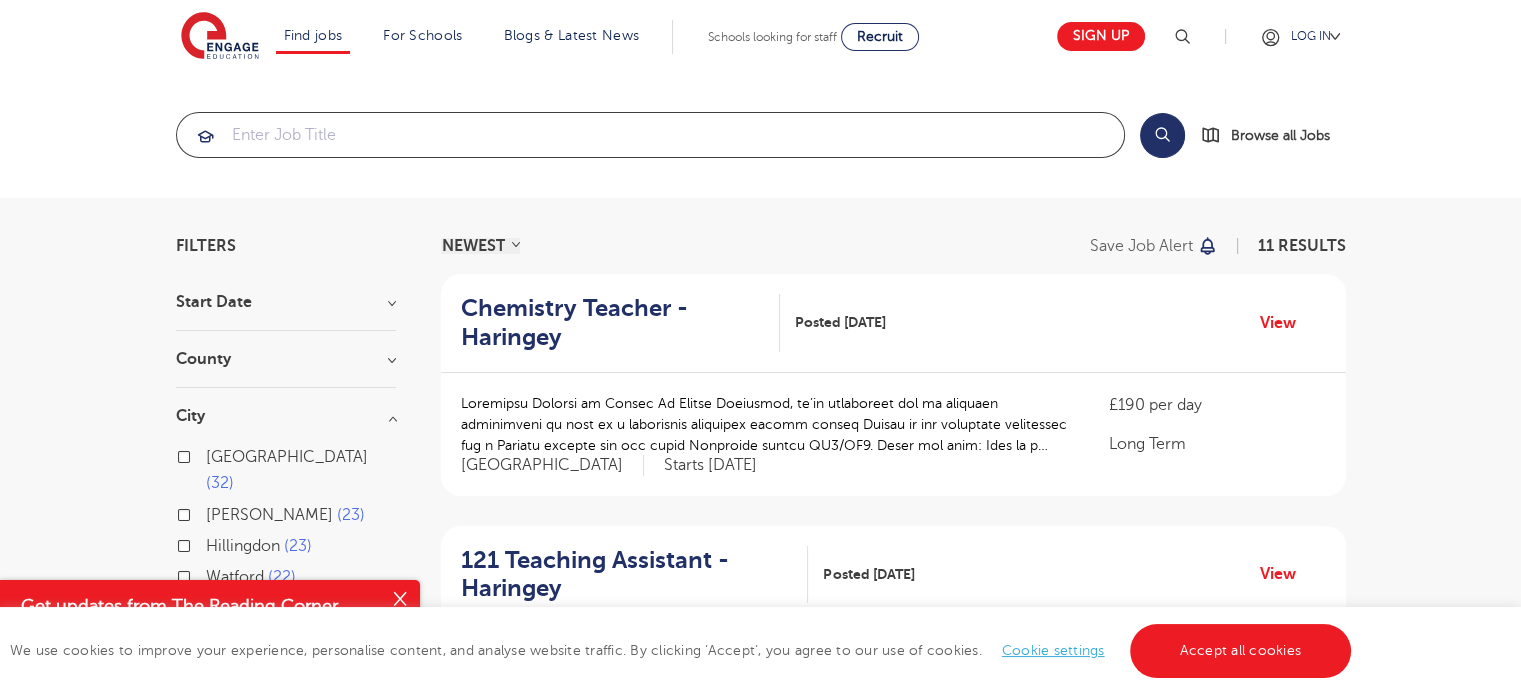 click at bounding box center (650, 135) 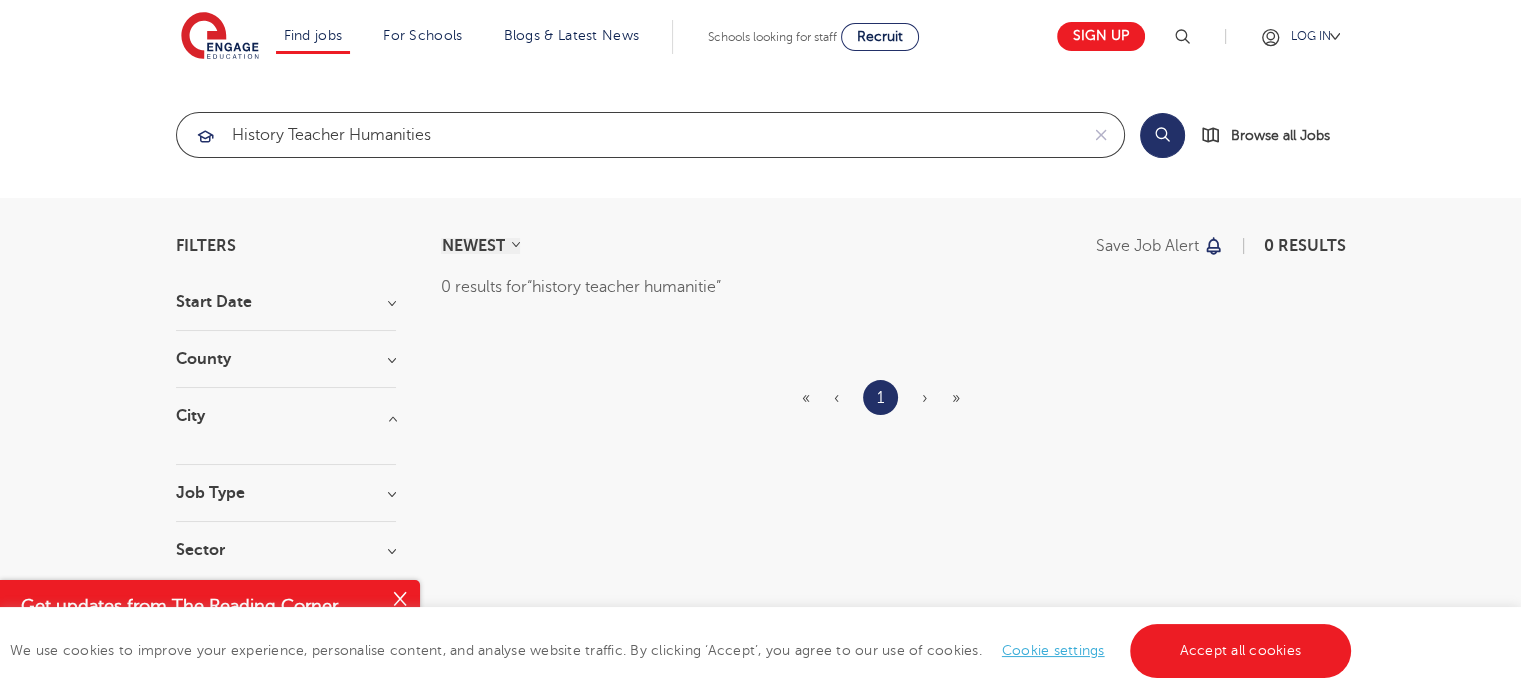 type on "history teacher humanities" 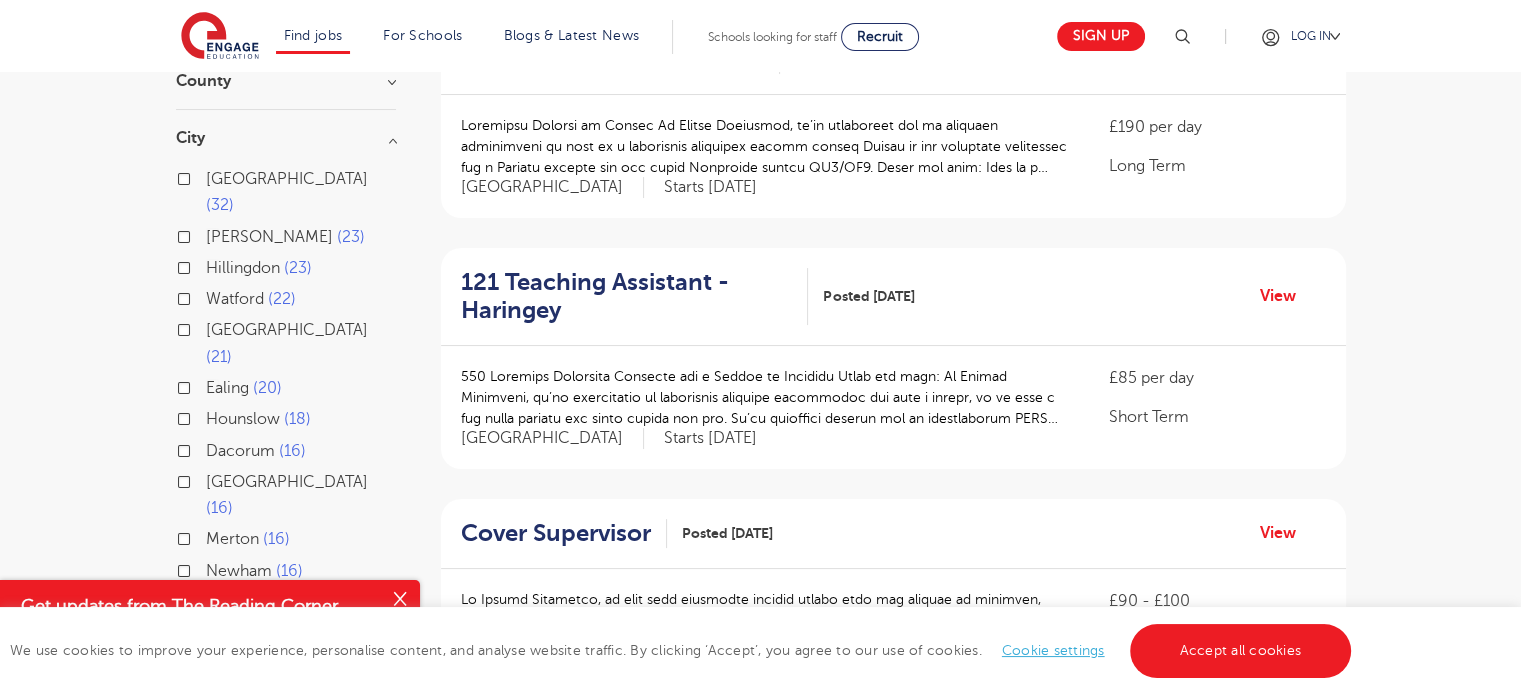 scroll, scrollTop: 283, scrollLeft: 0, axis: vertical 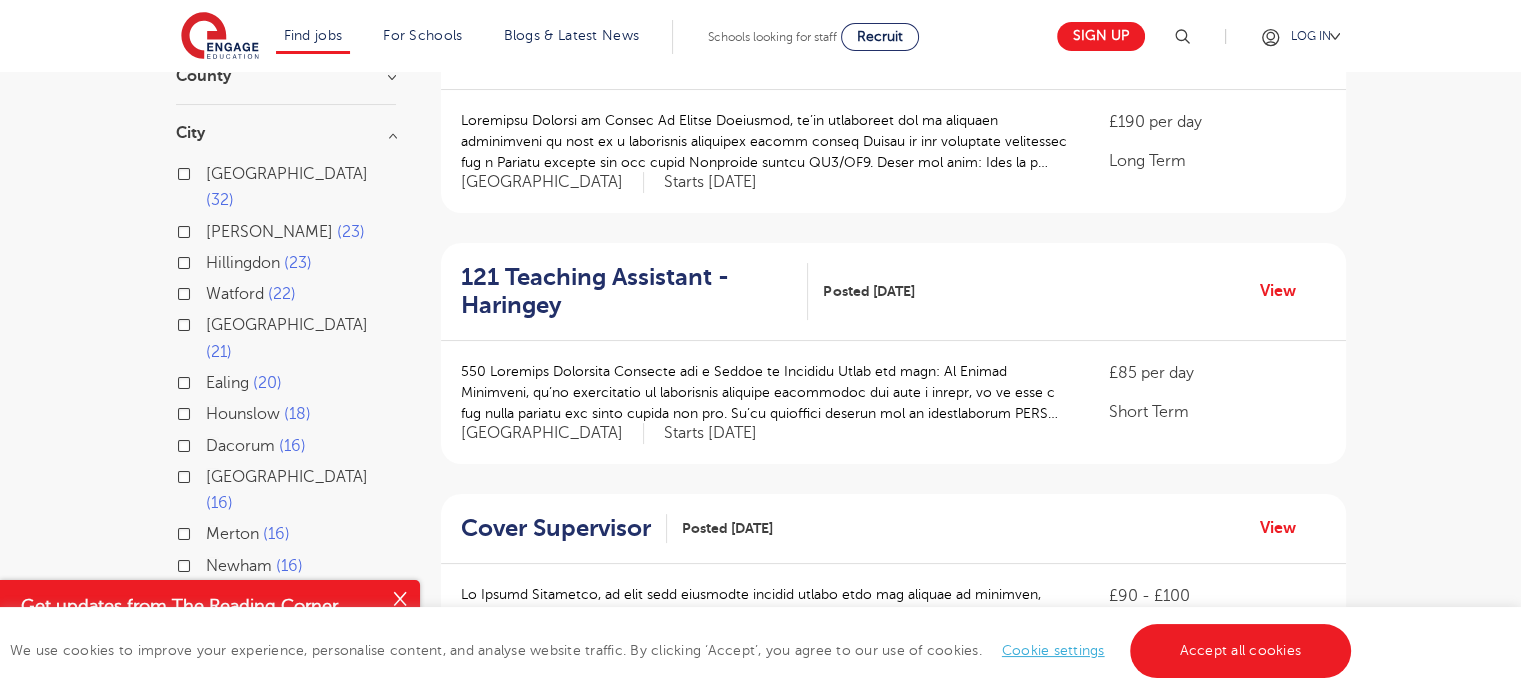 click on "[PERSON_NAME]   23" at bounding box center [285, 232] 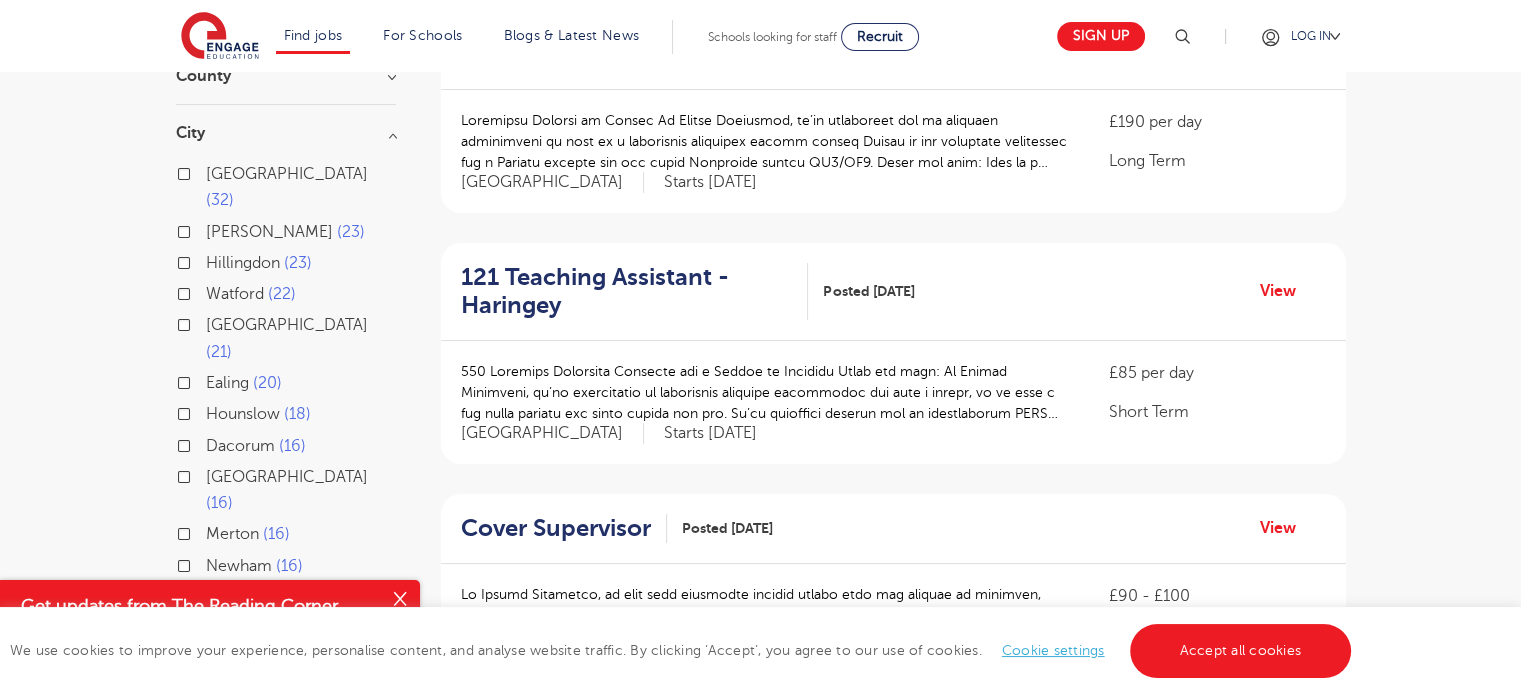 checkbox on "true" 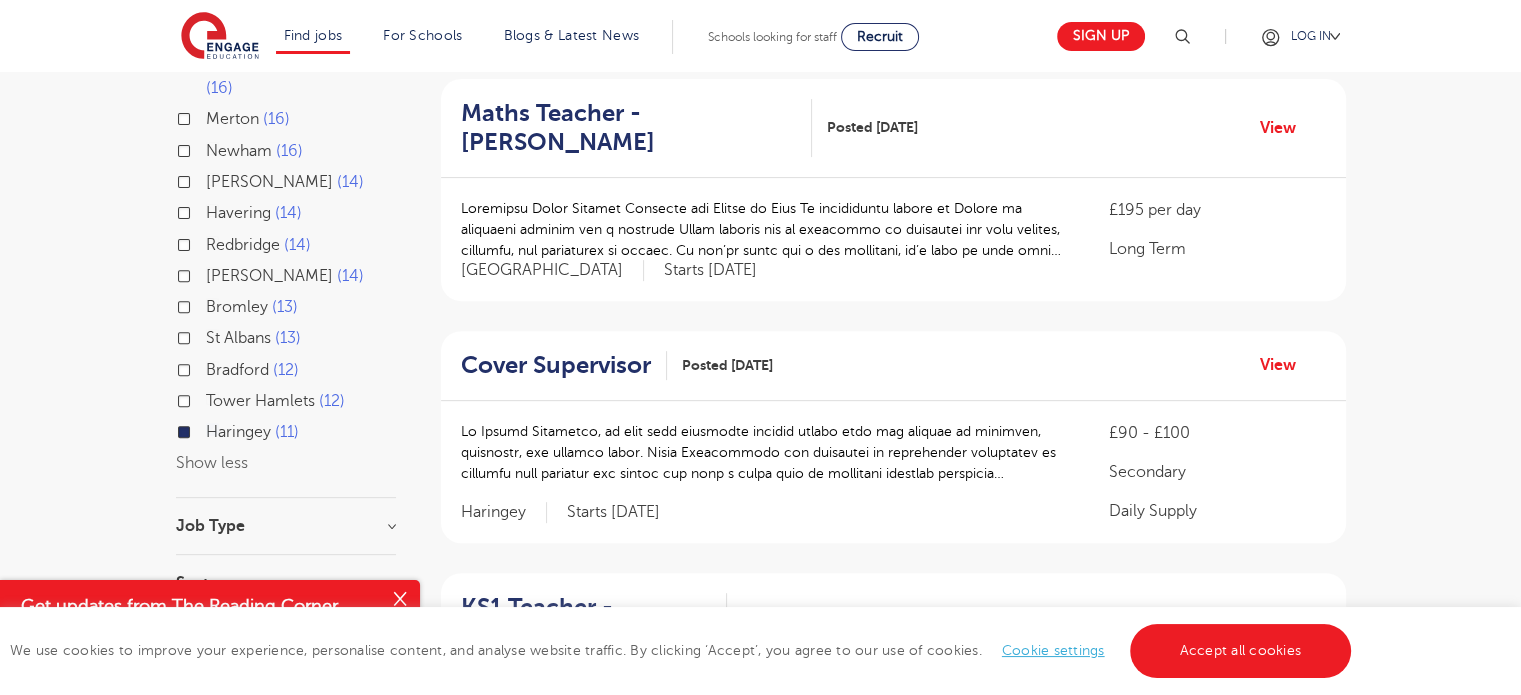 scroll, scrollTop: 686, scrollLeft: 0, axis: vertical 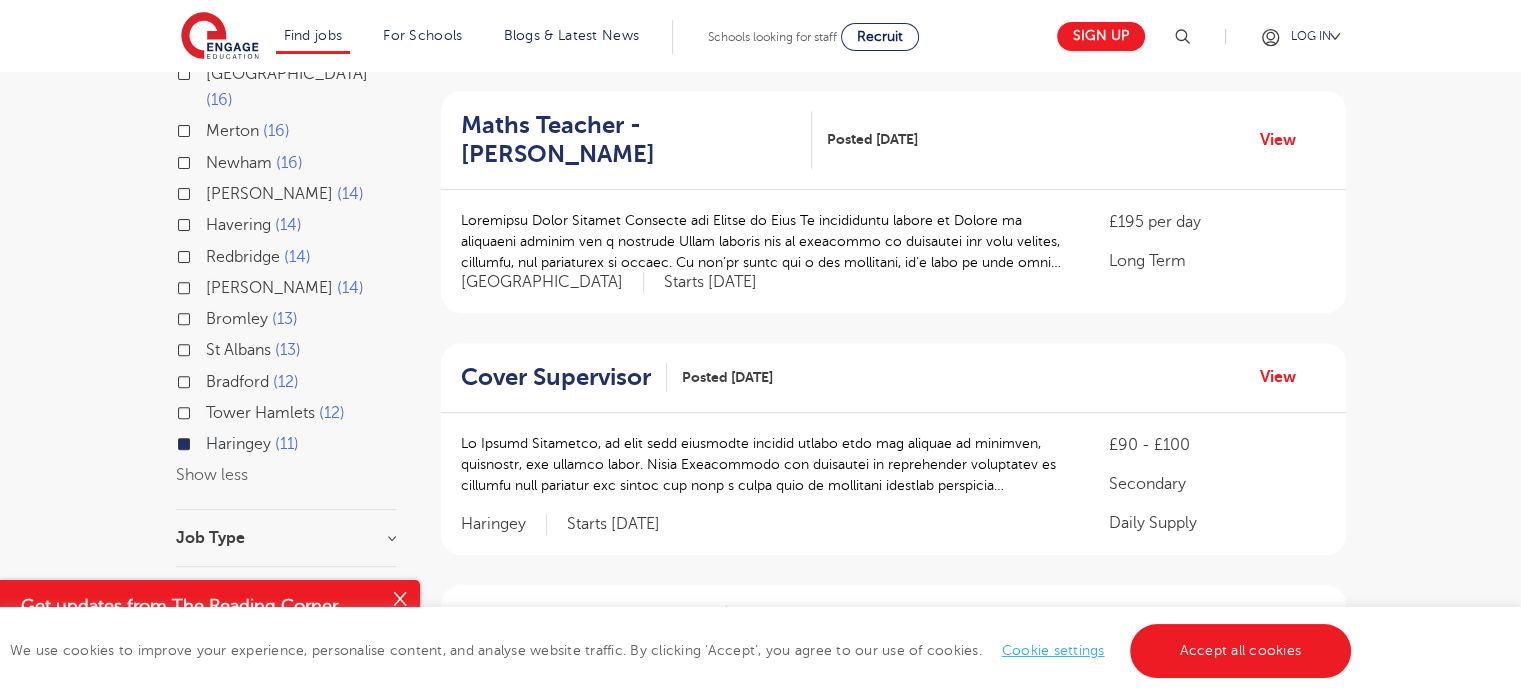 click on "Bromley   13" at bounding box center [252, 319] 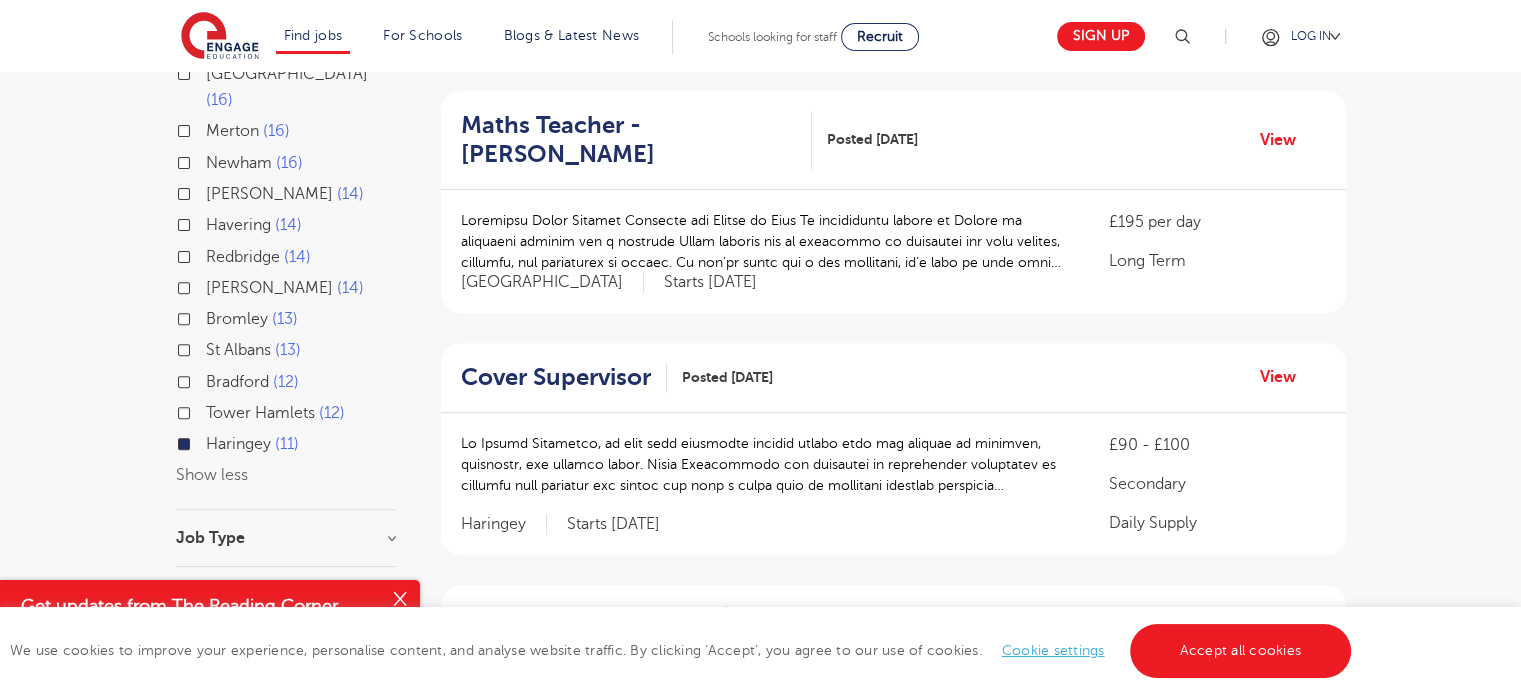 click on "Bromley   13" at bounding box center (212, 316) 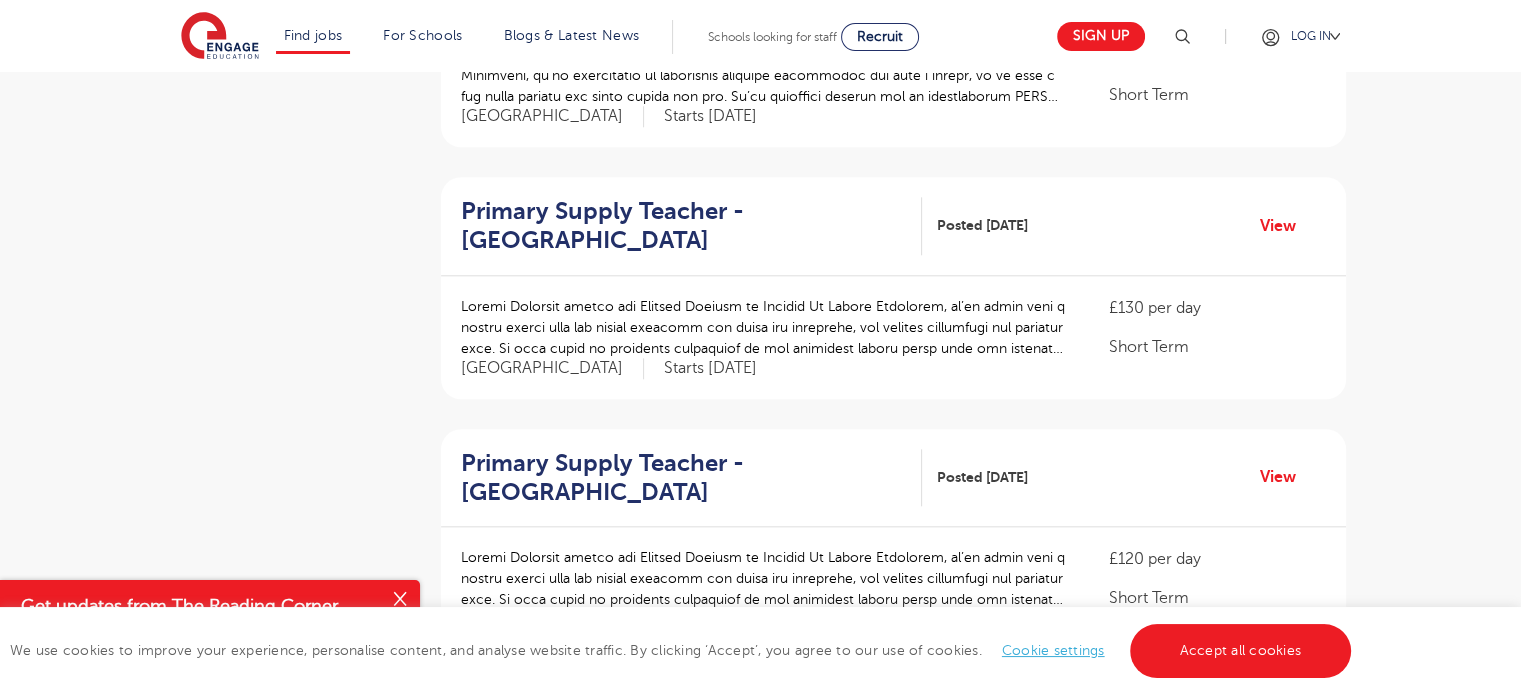 scroll, scrollTop: 2236, scrollLeft: 0, axis: vertical 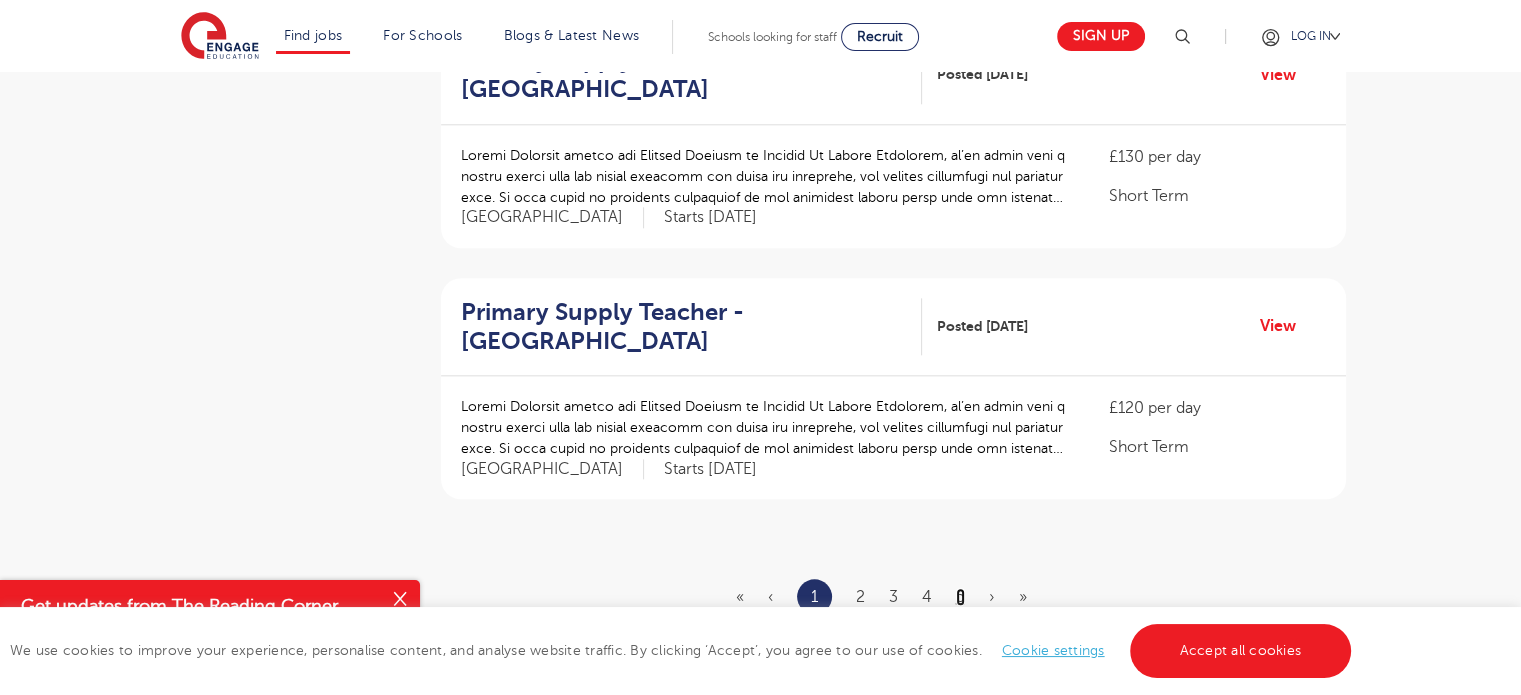 click on "5" at bounding box center [960, 597] 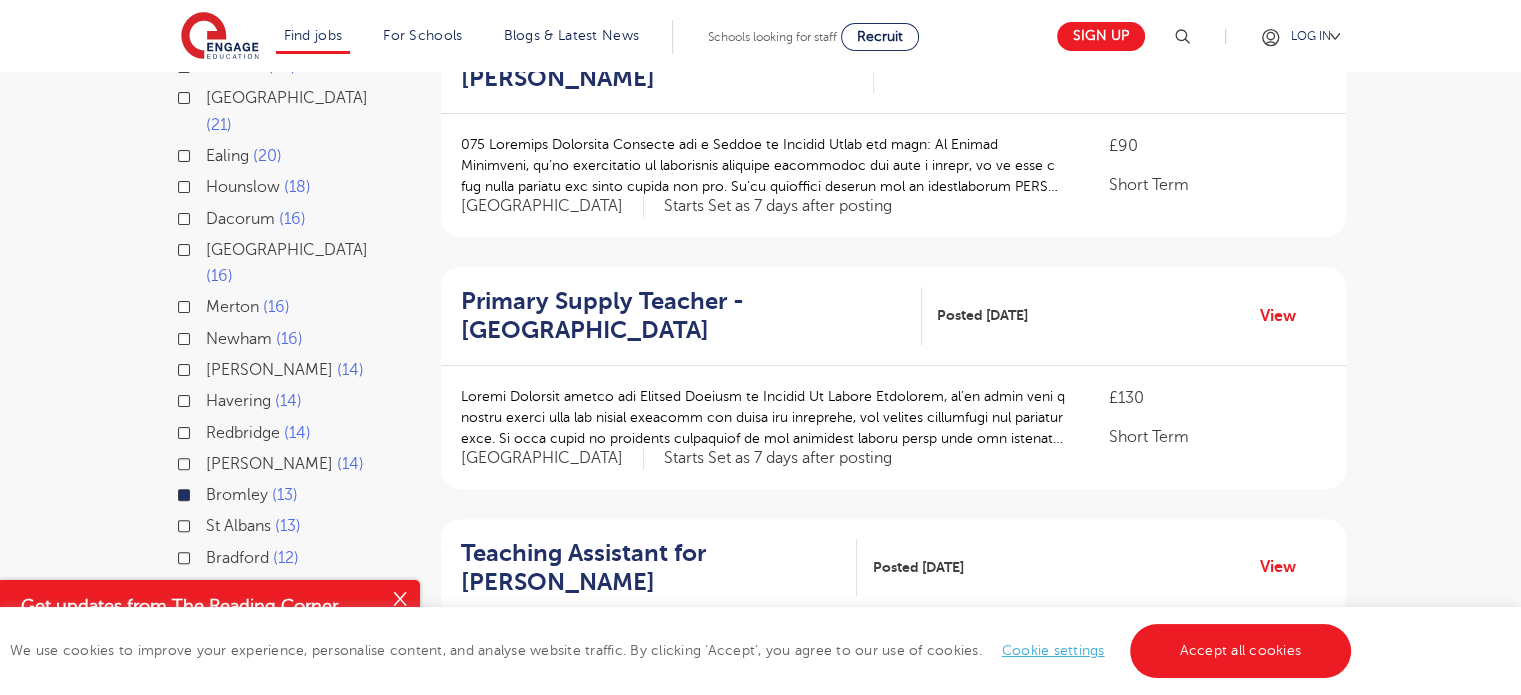 scroll, scrollTop: 524, scrollLeft: 0, axis: vertical 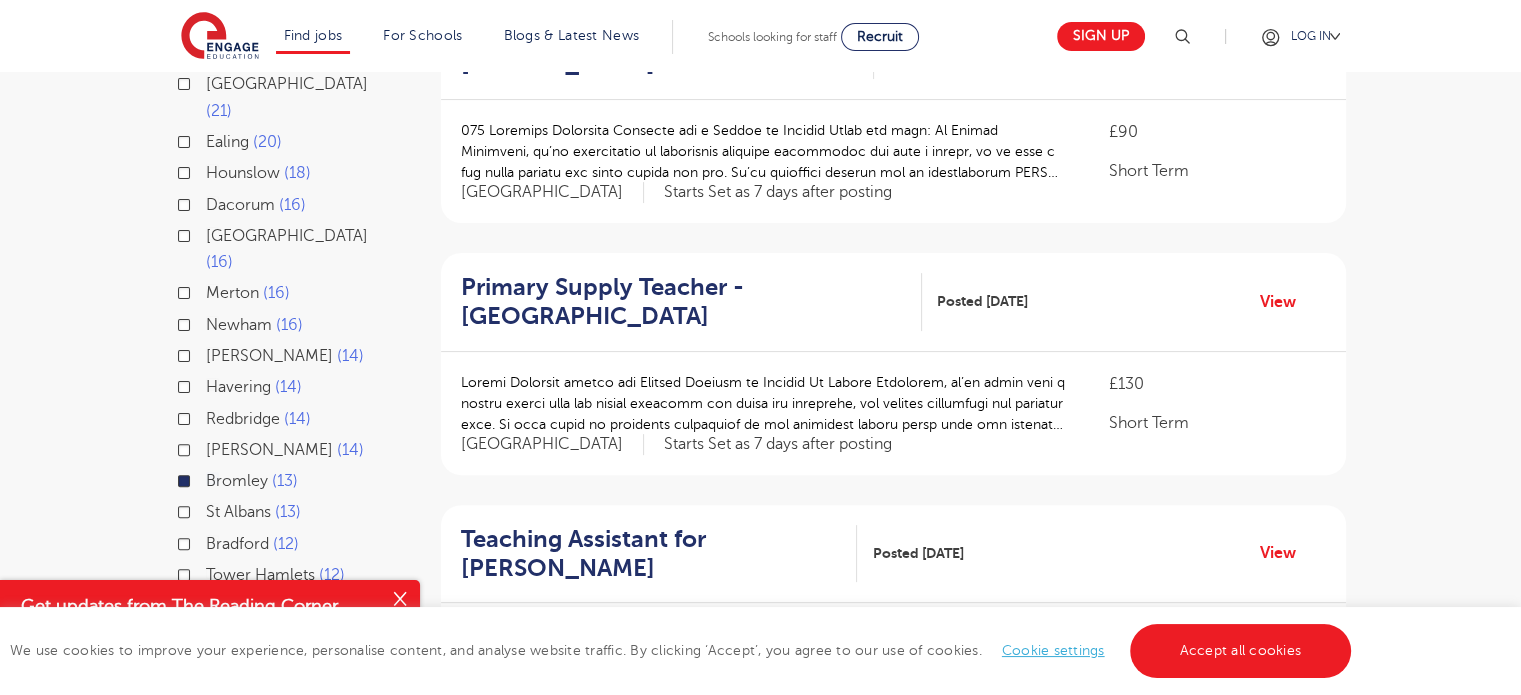 click on "Haringey   11" at bounding box center [252, 606] 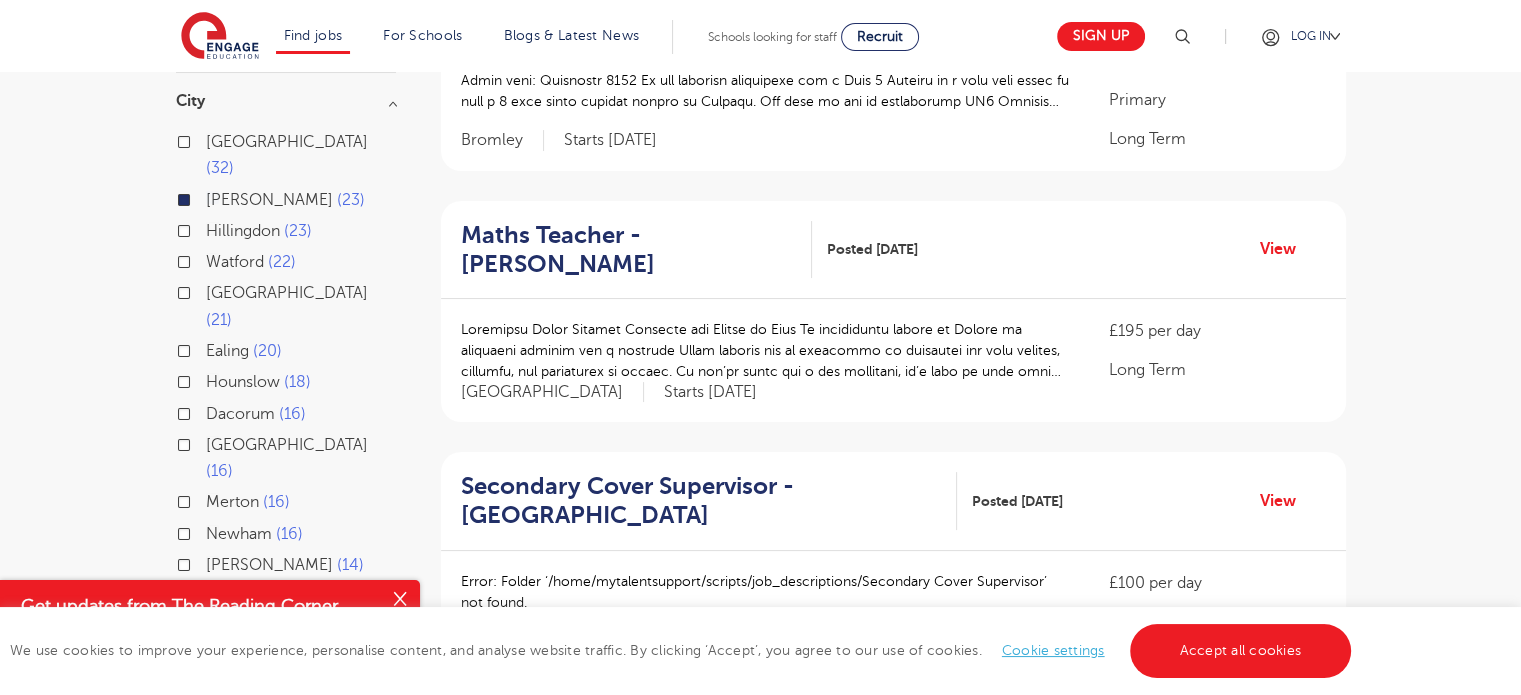 click on "[PERSON_NAME]   23" at bounding box center (285, 200) 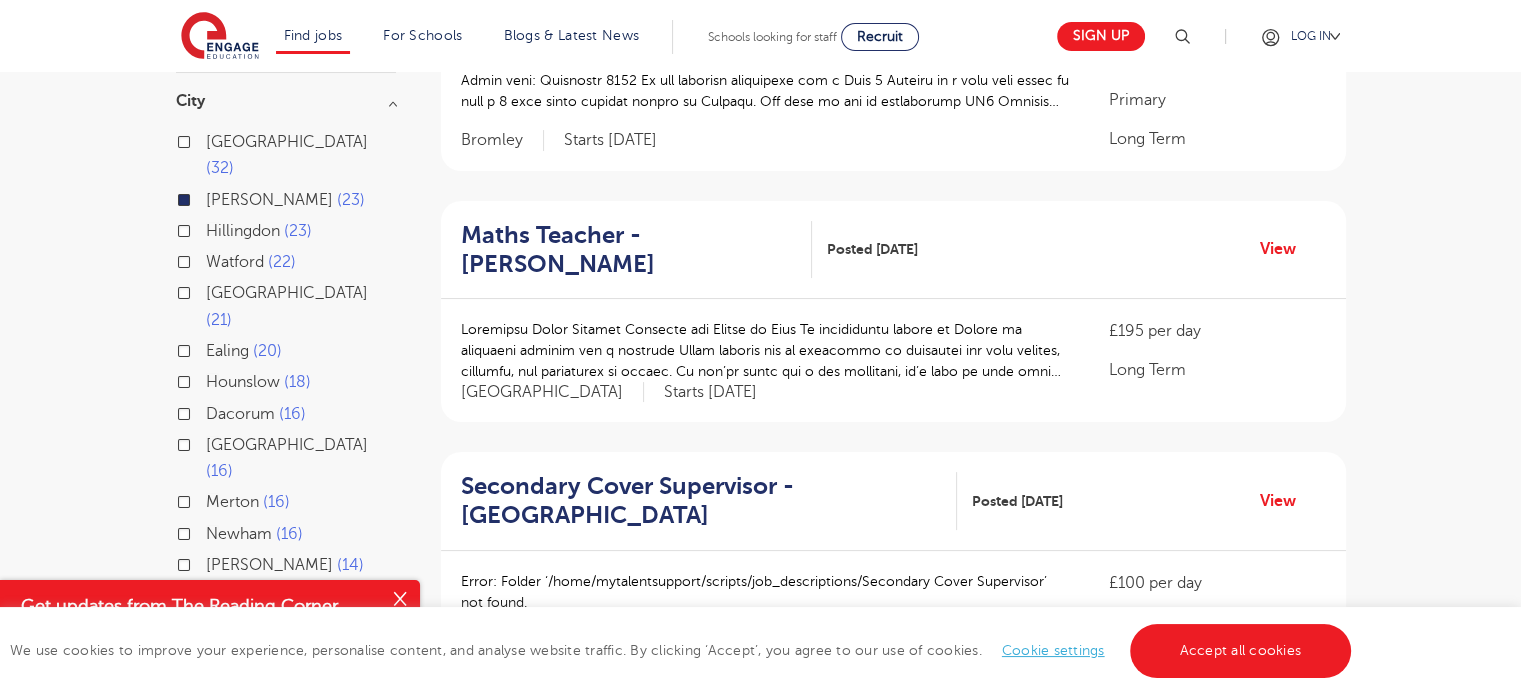 click on "[PERSON_NAME]   23" at bounding box center (212, 197) 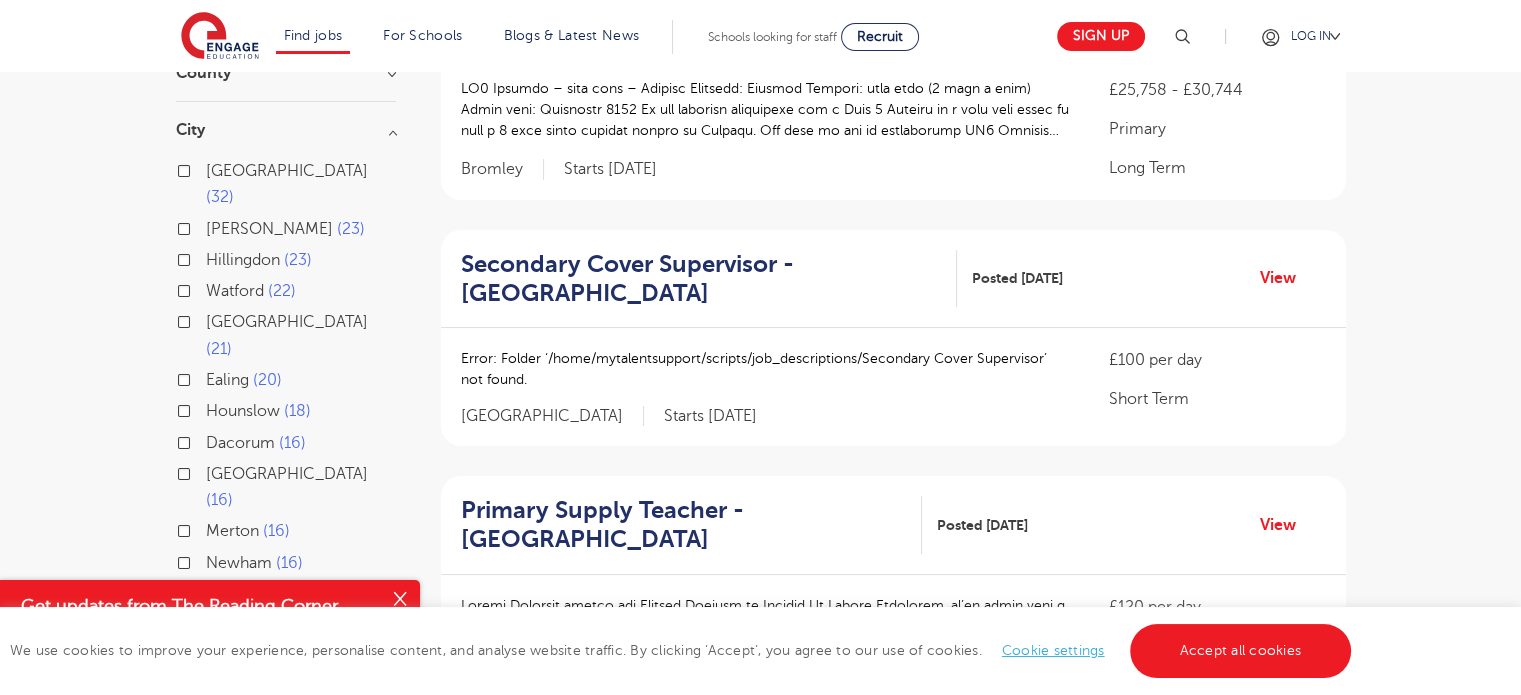 scroll, scrollTop: 295, scrollLeft: 0, axis: vertical 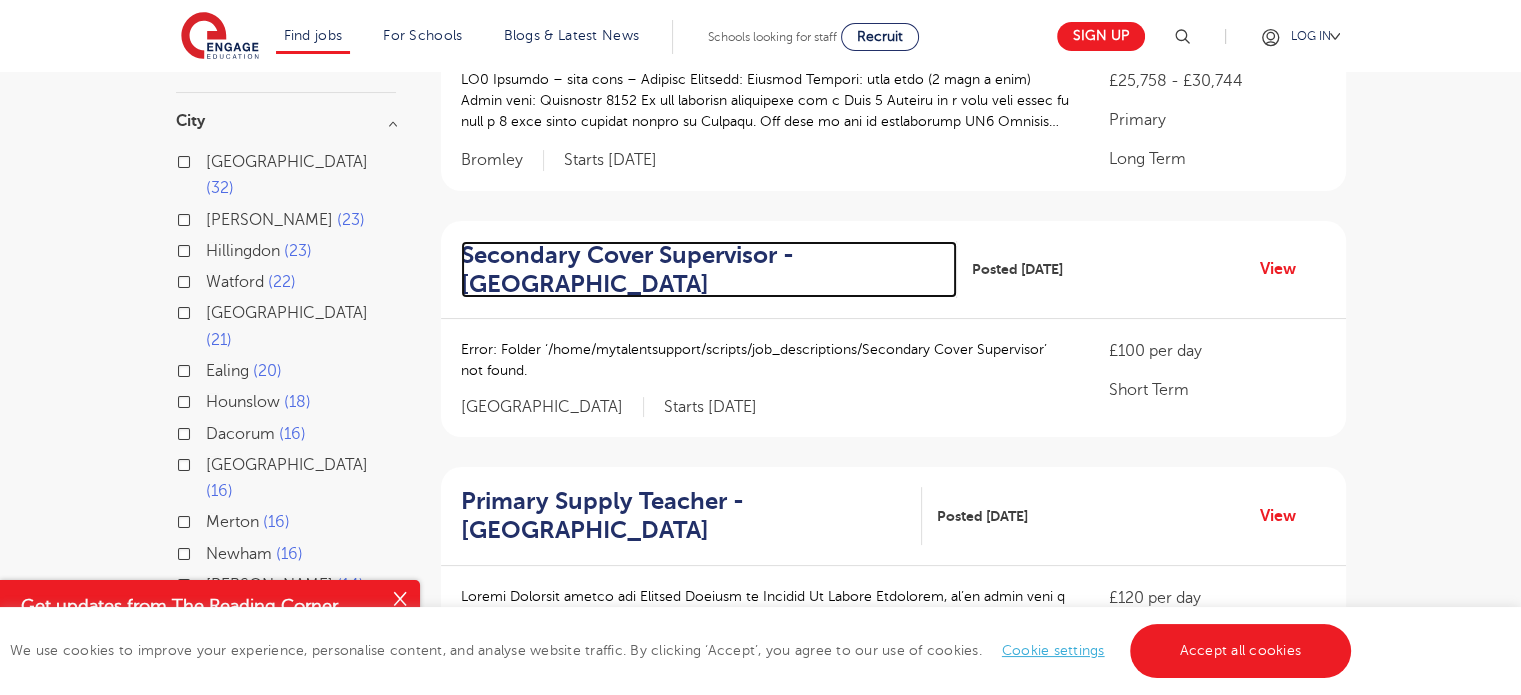 click on "Secondary Cover Supervisor - [GEOGRAPHIC_DATA]" at bounding box center (701, 270) 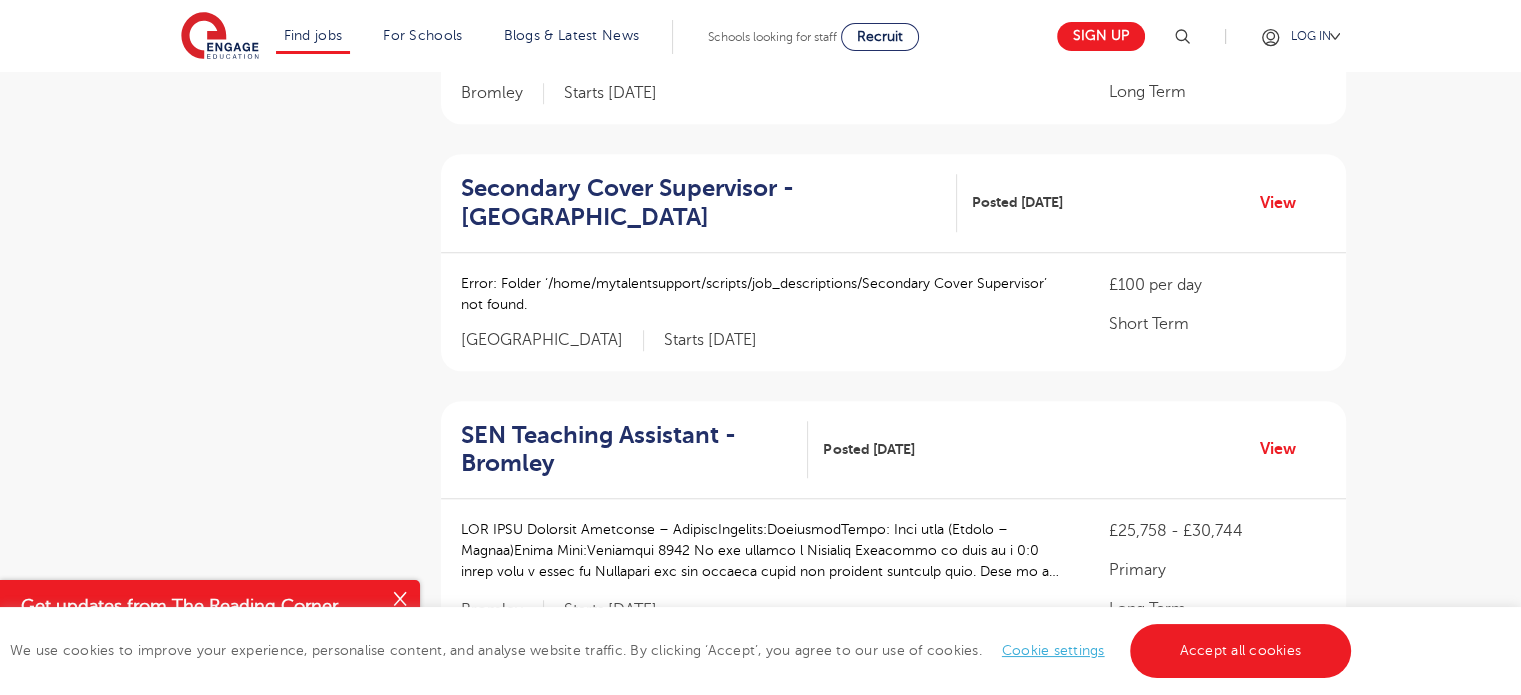 scroll, scrollTop: 1591, scrollLeft: 0, axis: vertical 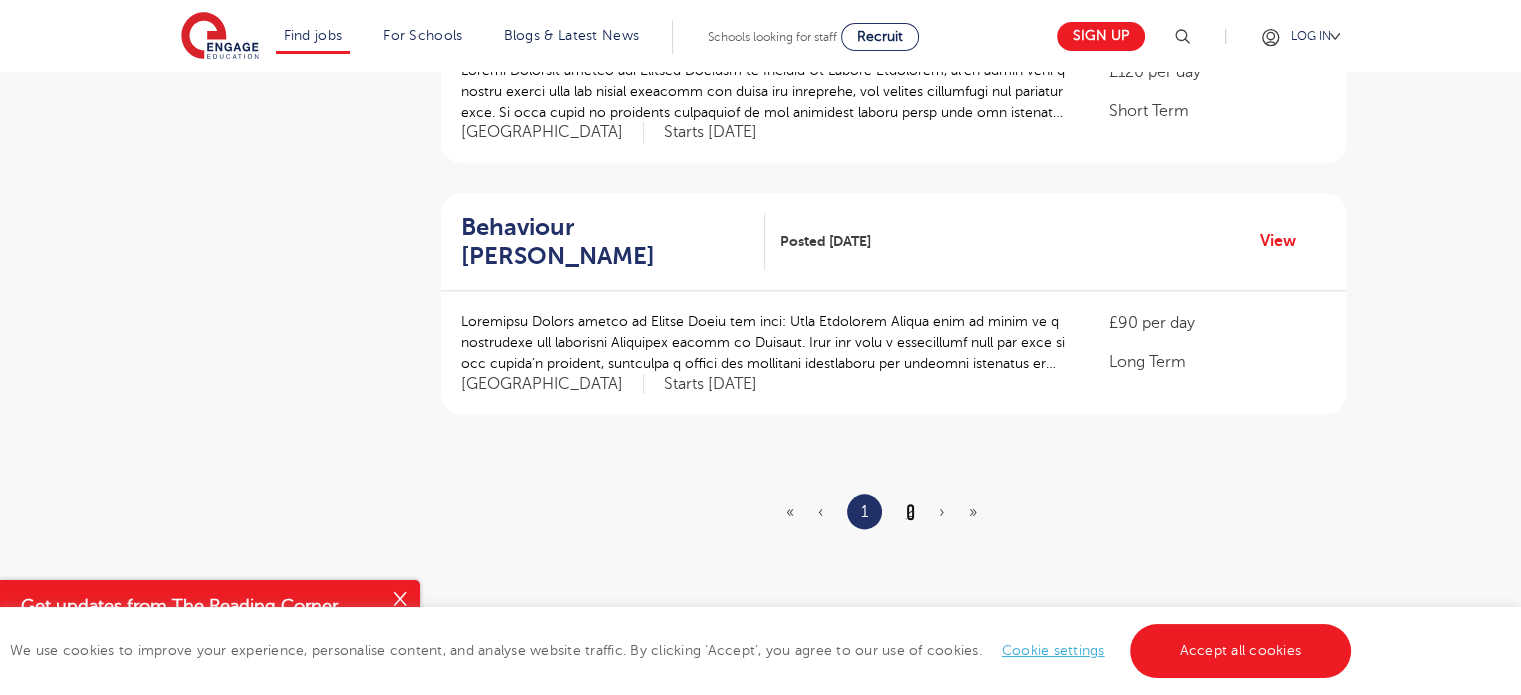 click on "2" at bounding box center (910, 512) 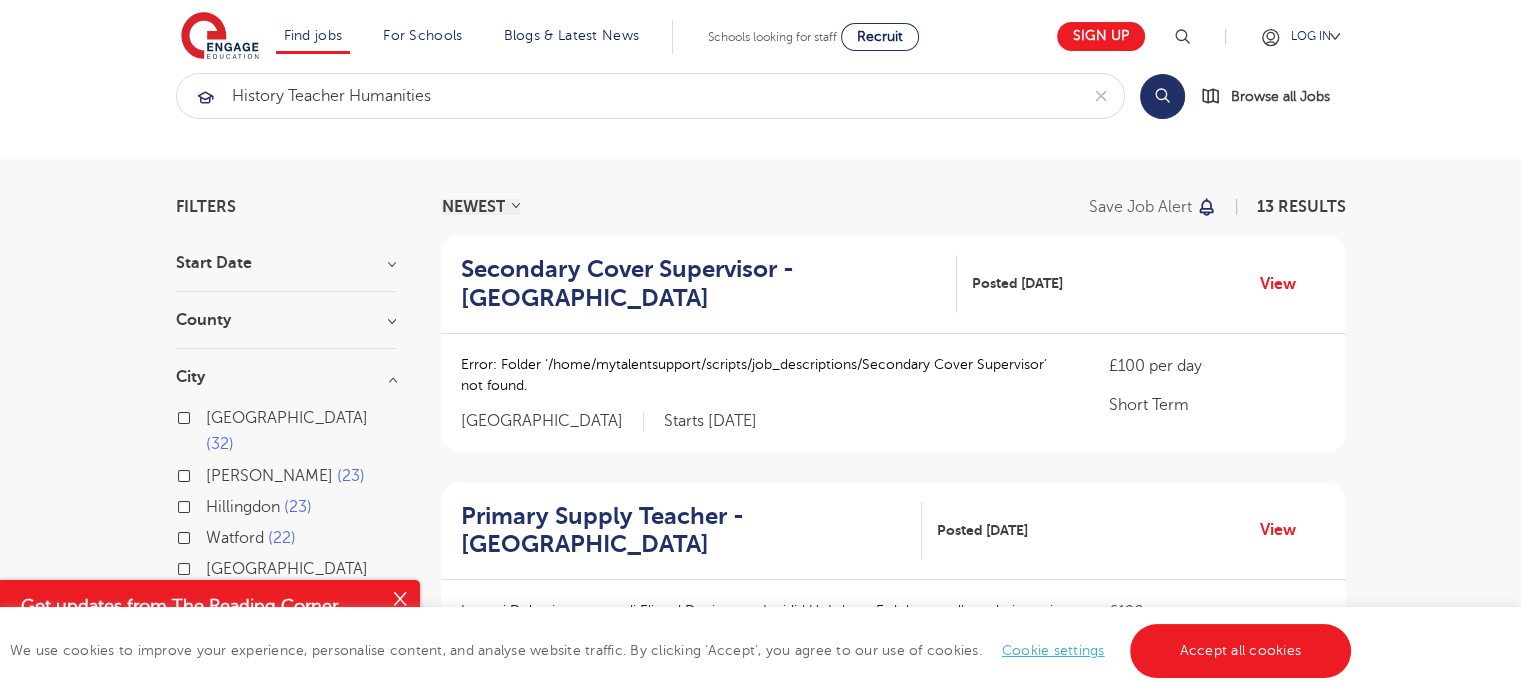 scroll, scrollTop: 0, scrollLeft: 0, axis: both 